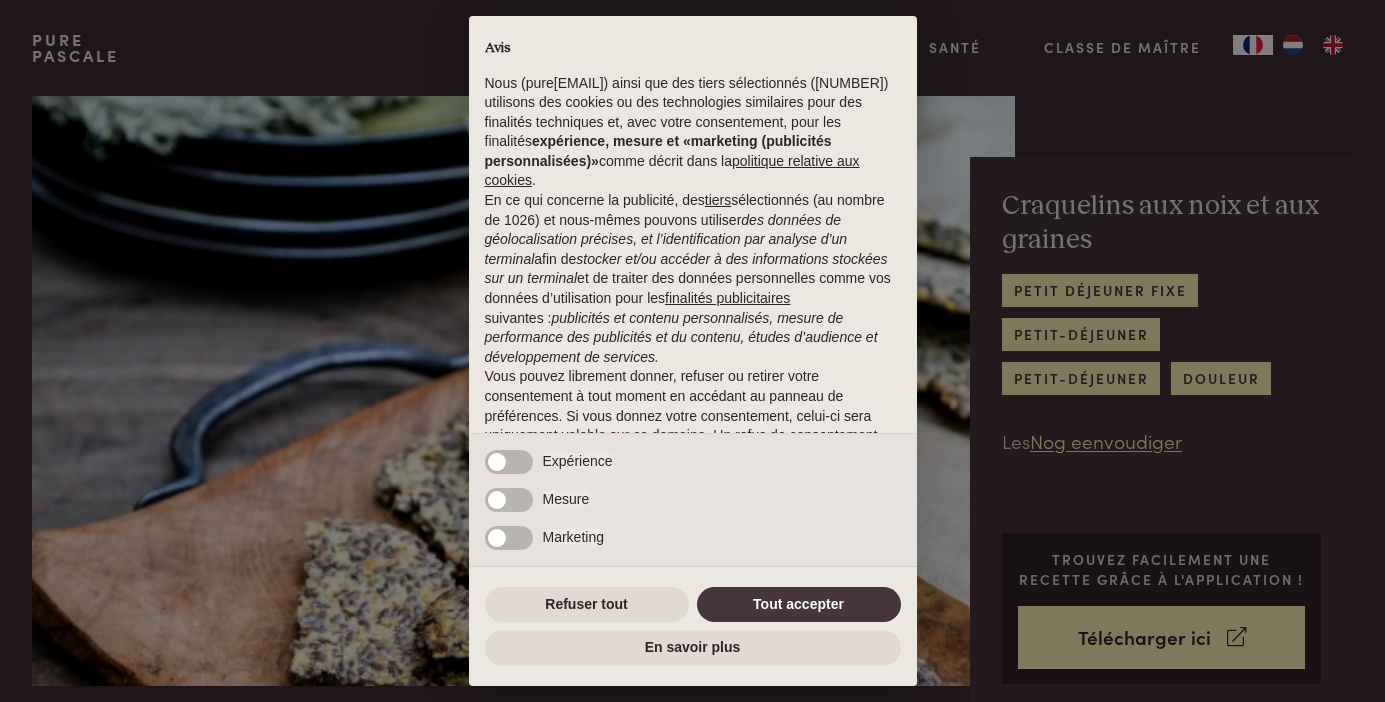 scroll, scrollTop: 0, scrollLeft: 0, axis: both 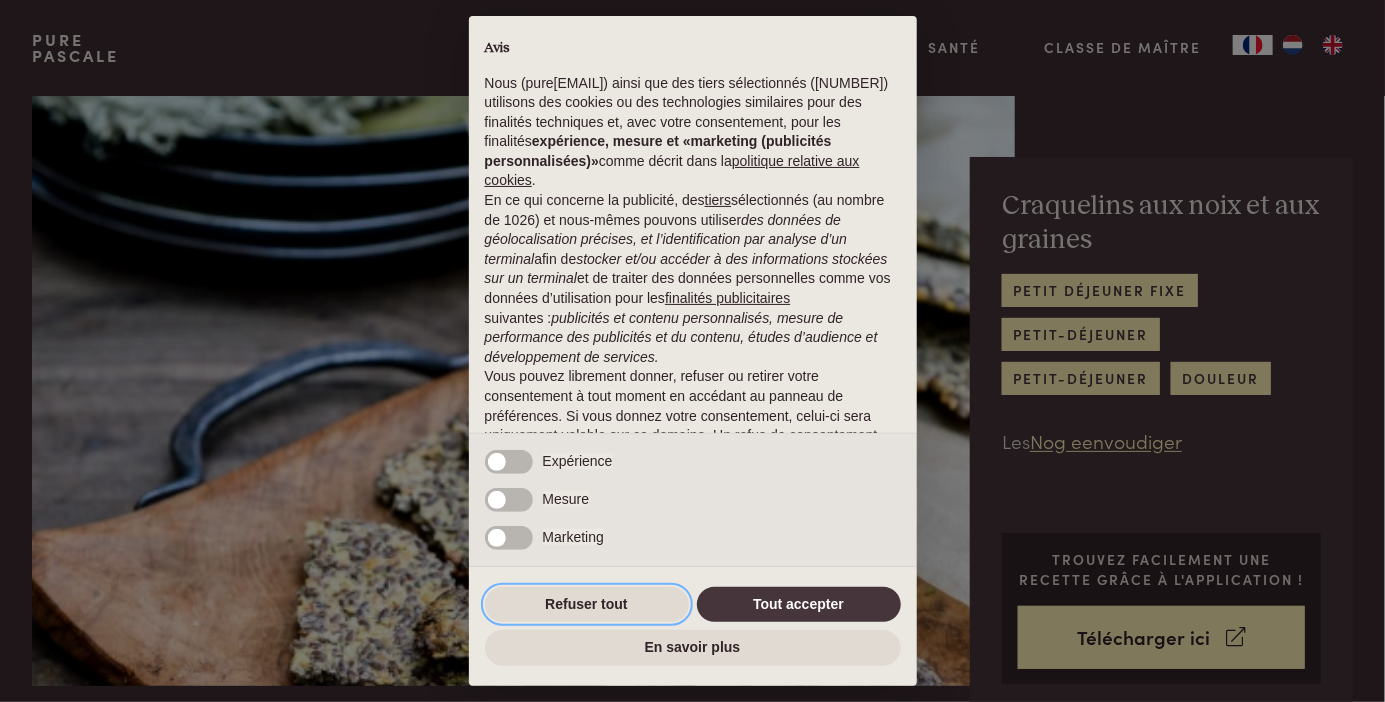click on "Refuser tout" at bounding box center (587, 605) 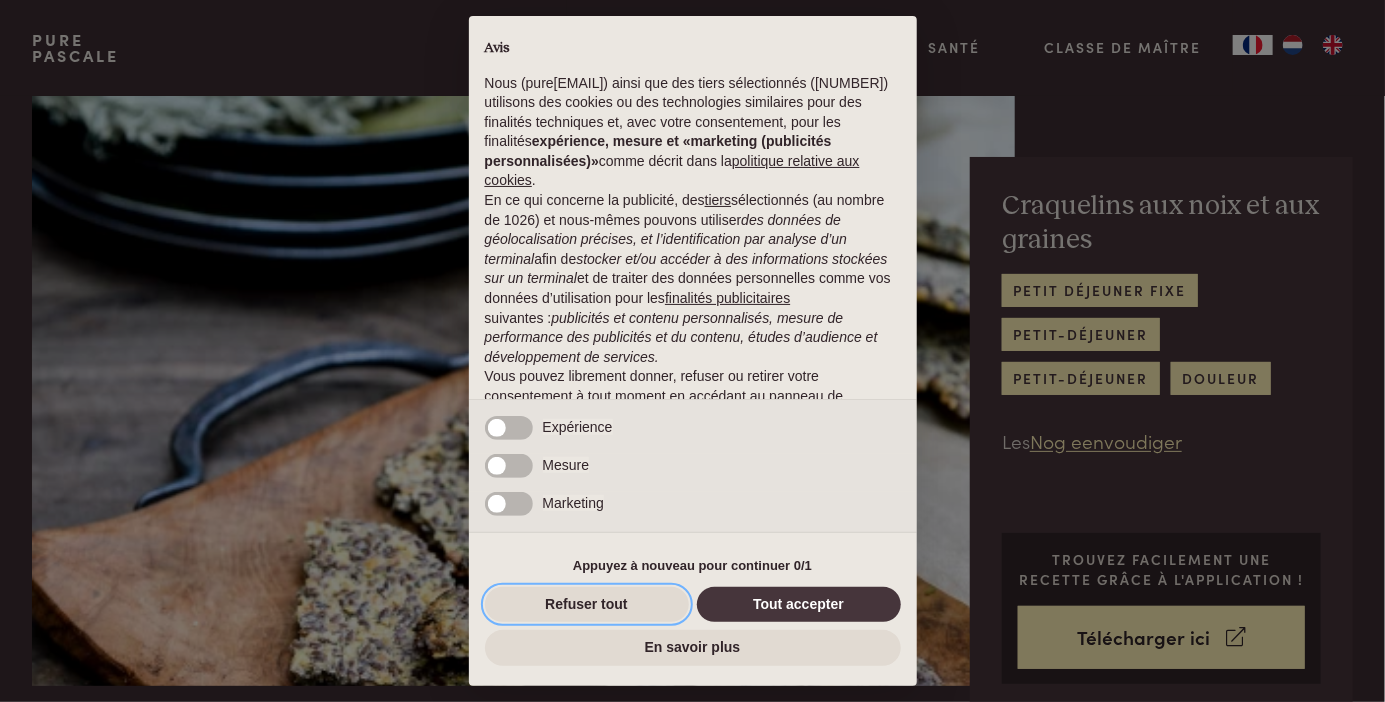 scroll, scrollTop: 81, scrollLeft: 0, axis: vertical 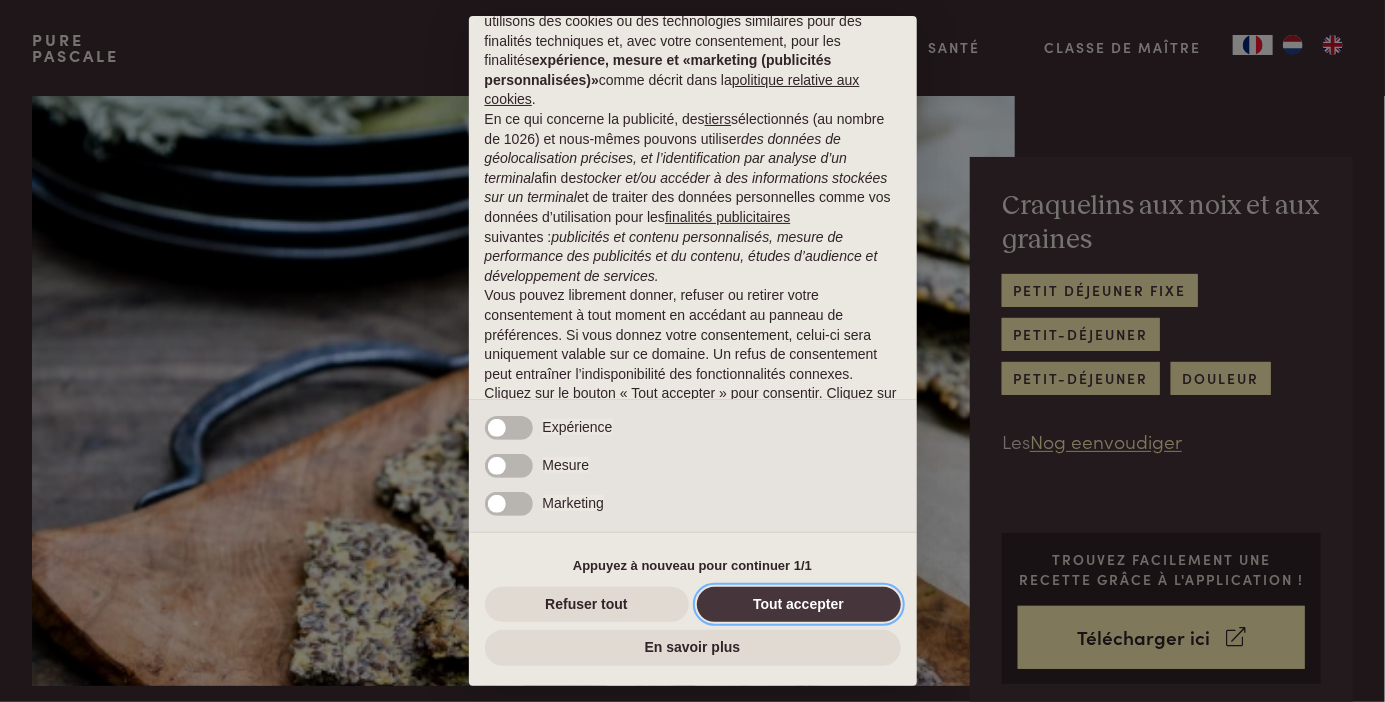click on "Tout accepter" at bounding box center [799, 605] 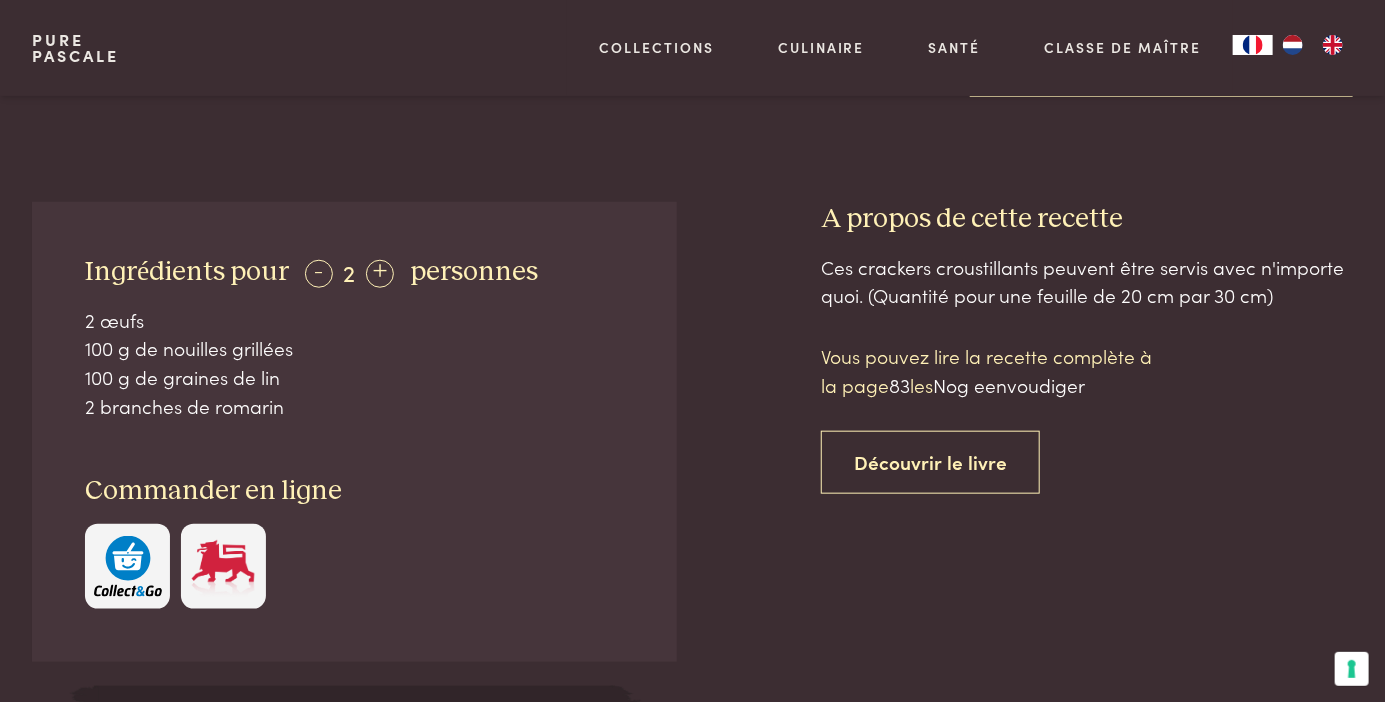 scroll, scrollTop: 688, scrollLeft: 0, axis: vertical 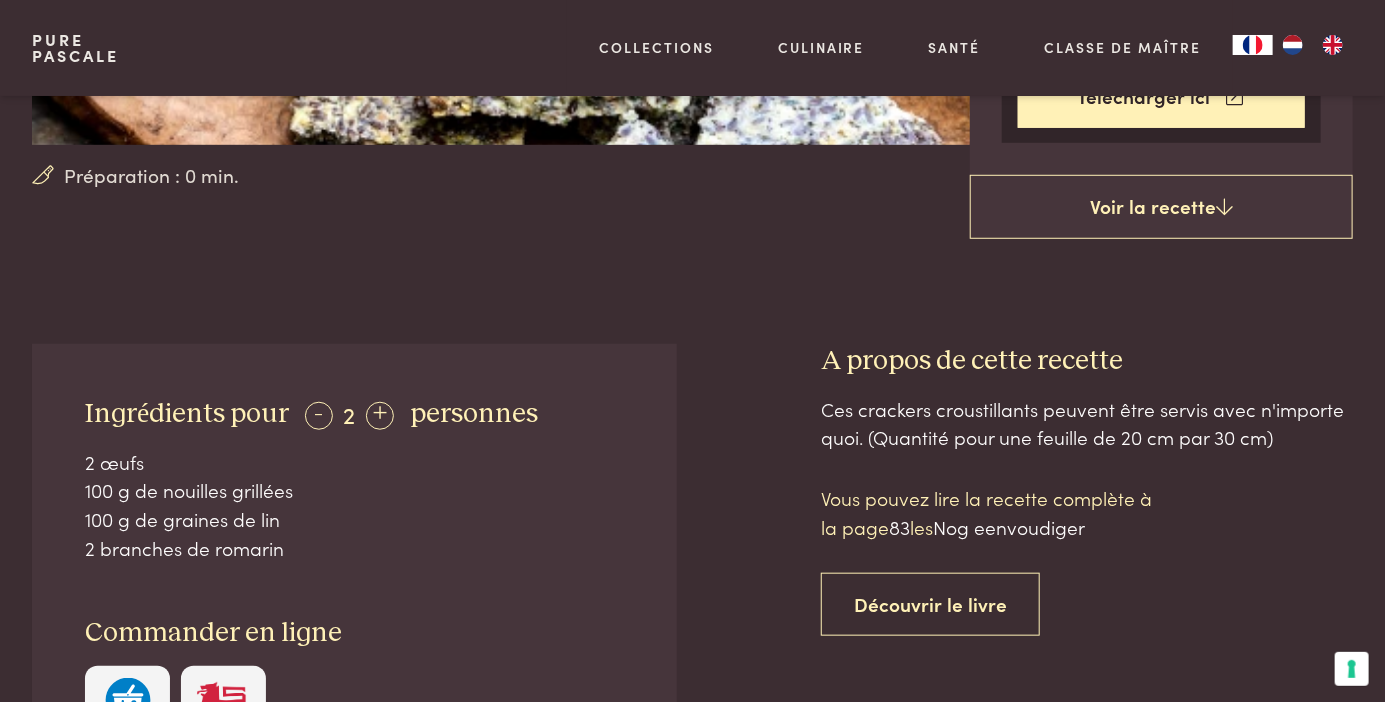 click on "Voir la recette" at bounding box center (1161, 207) 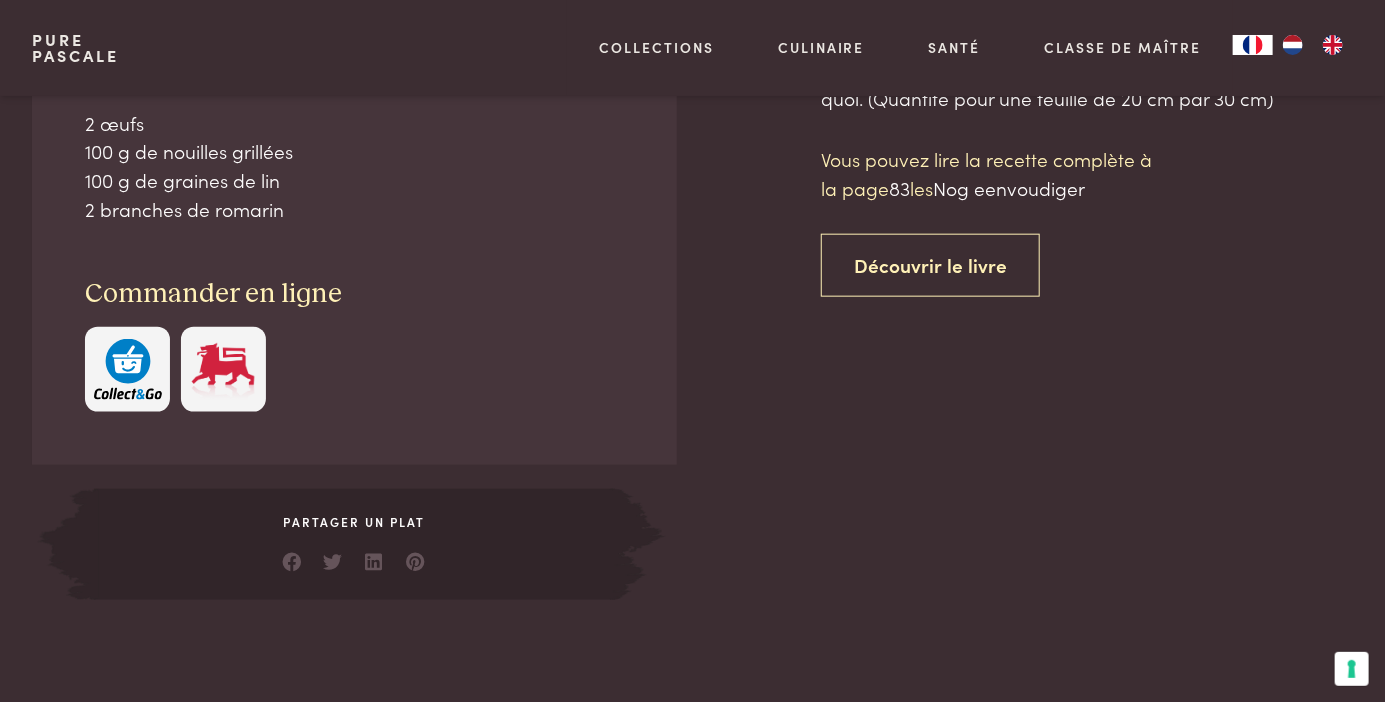 scroll, scrollTop: 884, scrollLeft: 0, axis: vertical 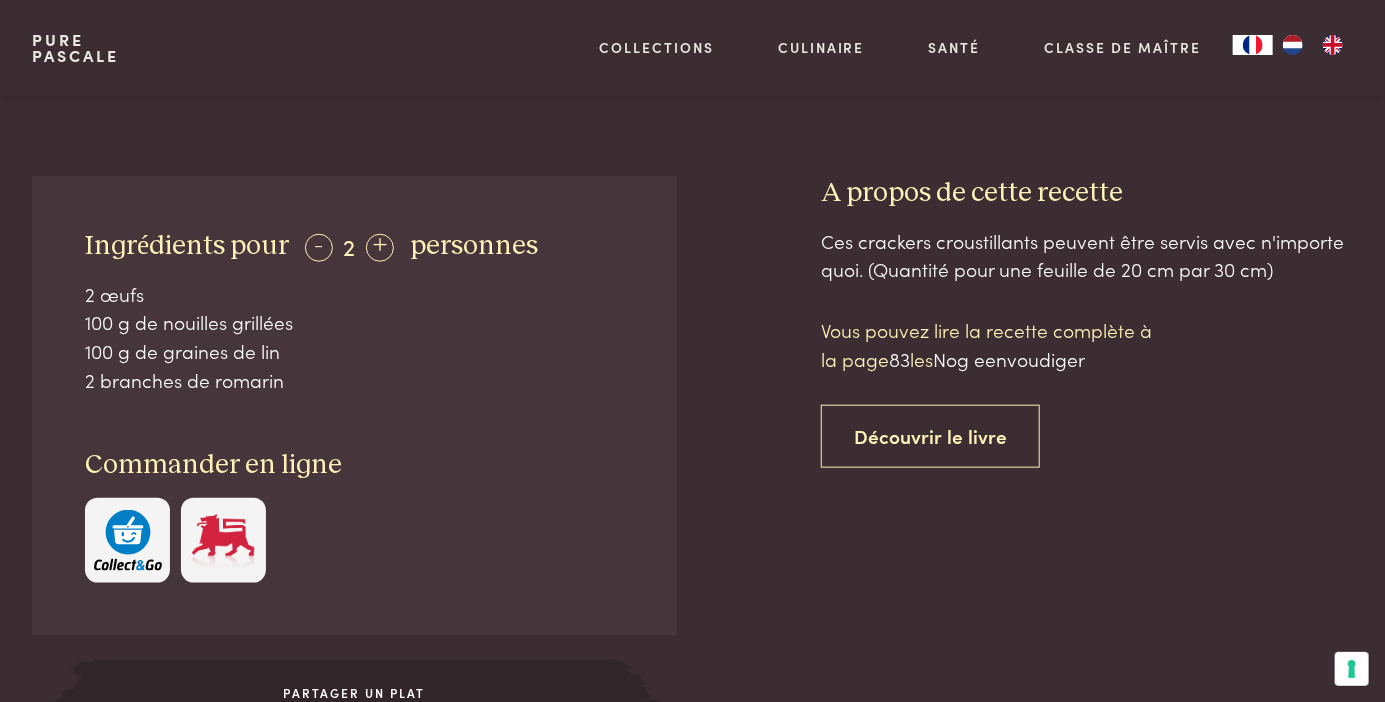 click on "Découvrir le livre" at bounding box center (930, 436) 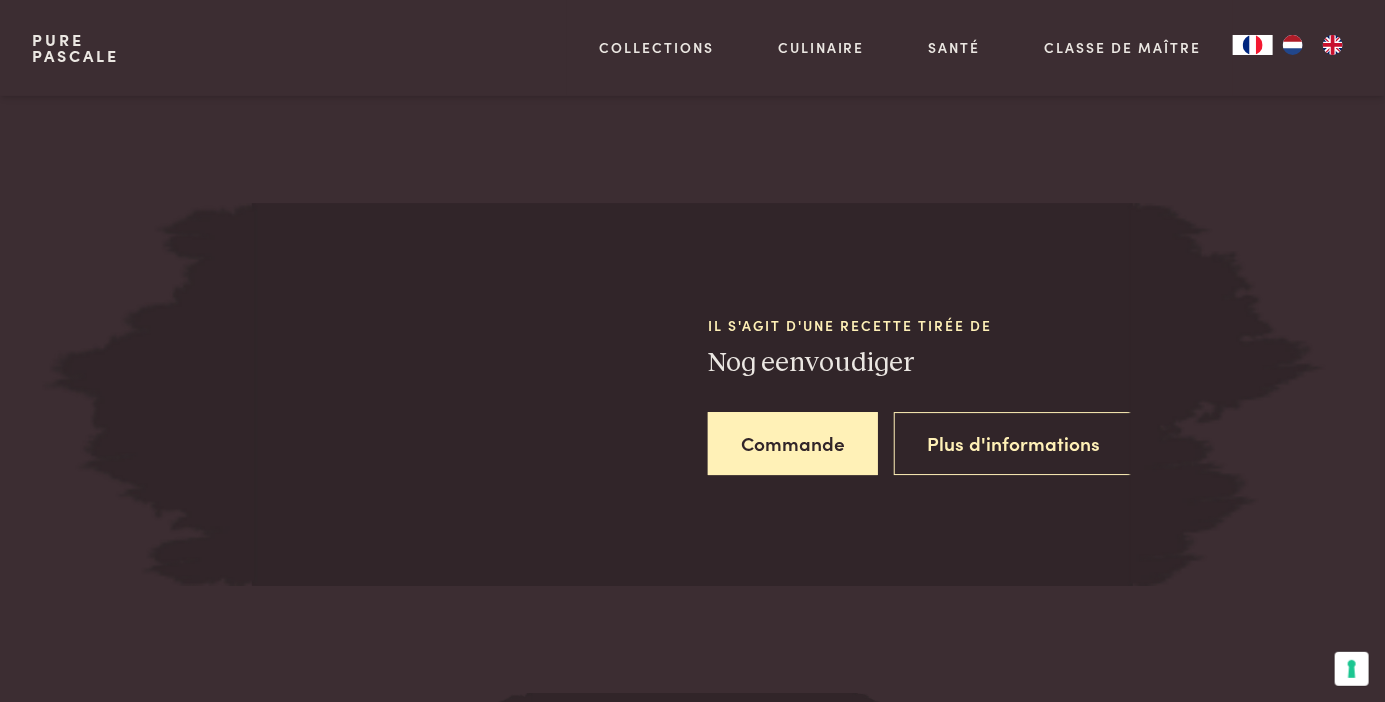 scroll, scrollTop: 2672, scrollLeft: 0, axis: vertical 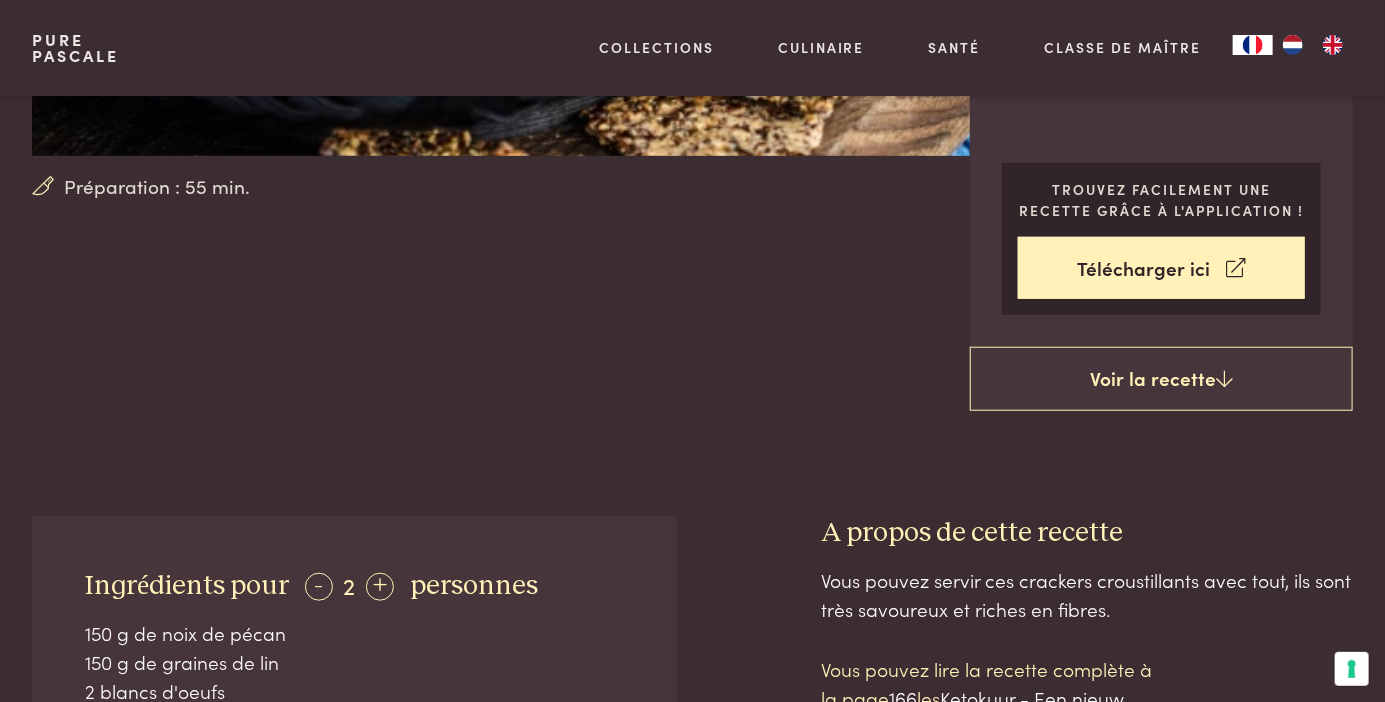 click on "Voir la recette" at bounding box center [1161, 379] 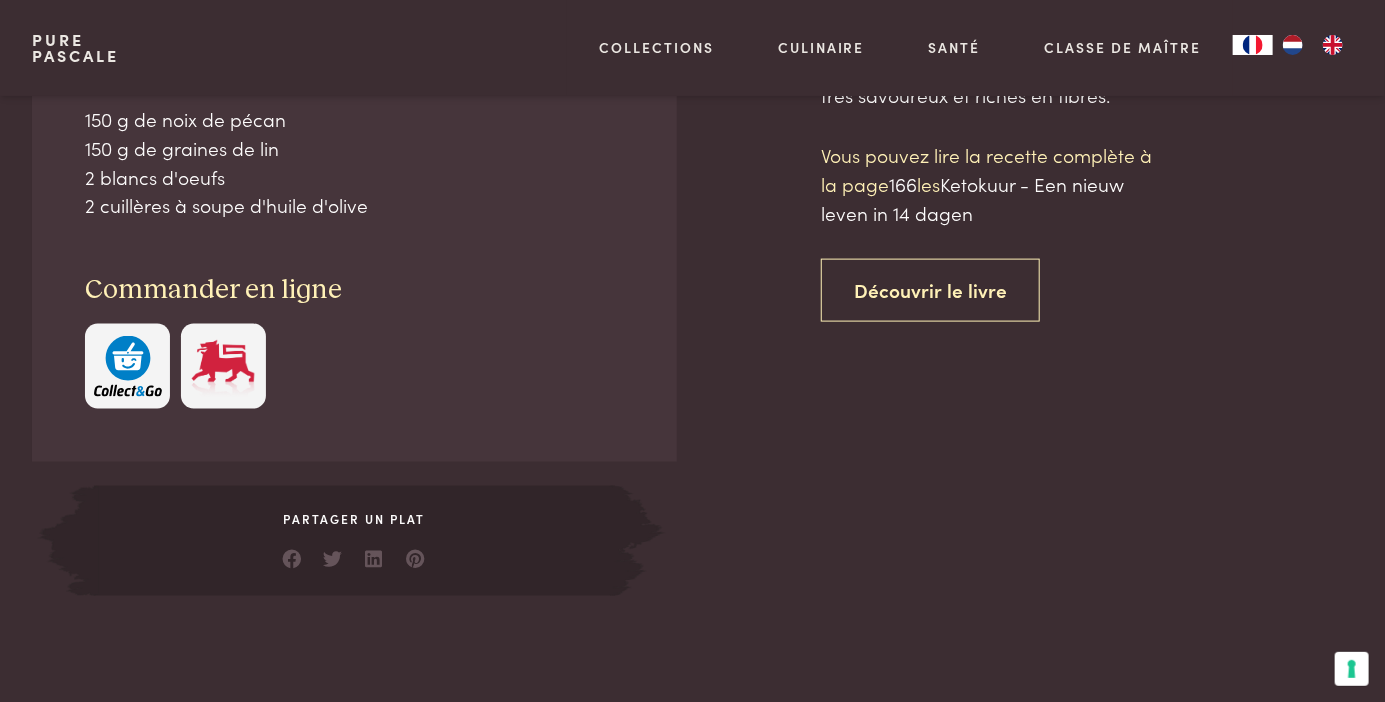 scroll, scrollTop: 1045, scrollLeft: 0, axis: vertical 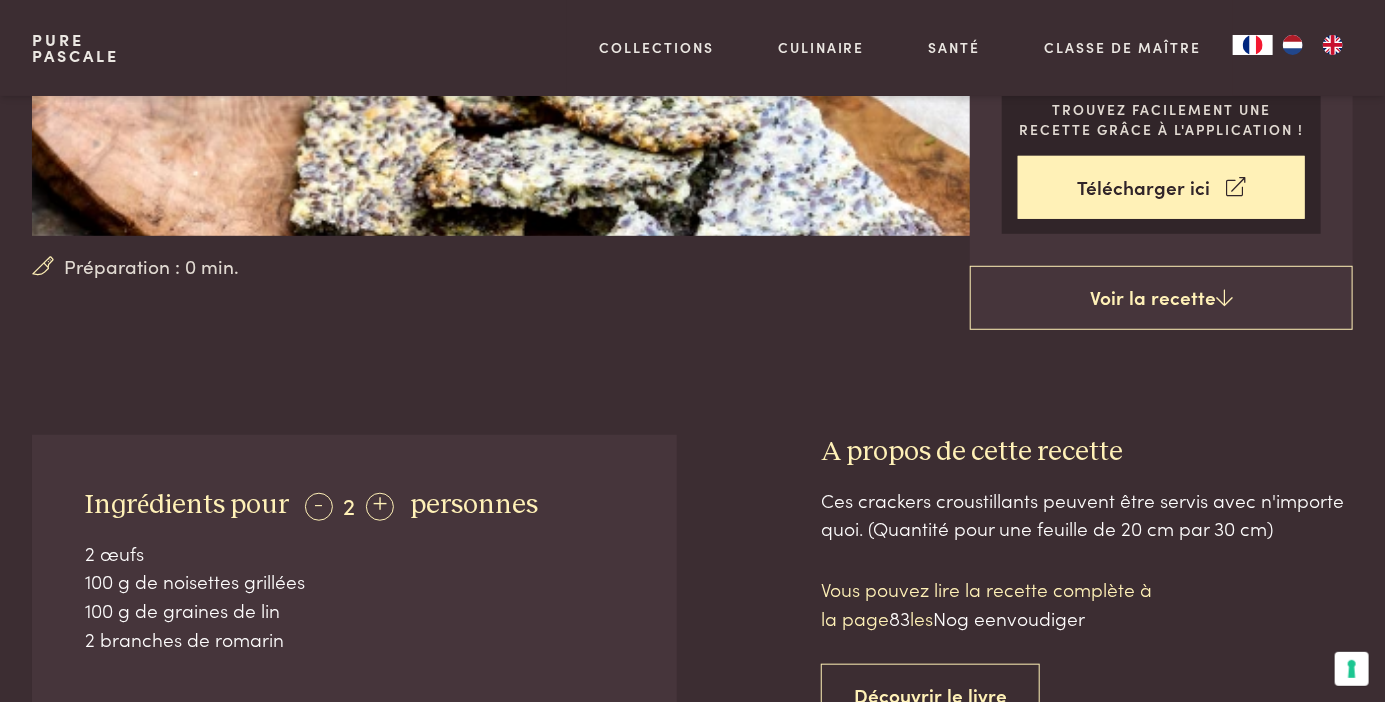 click on "Découvrir le livre" at bounding box center (930, 695) 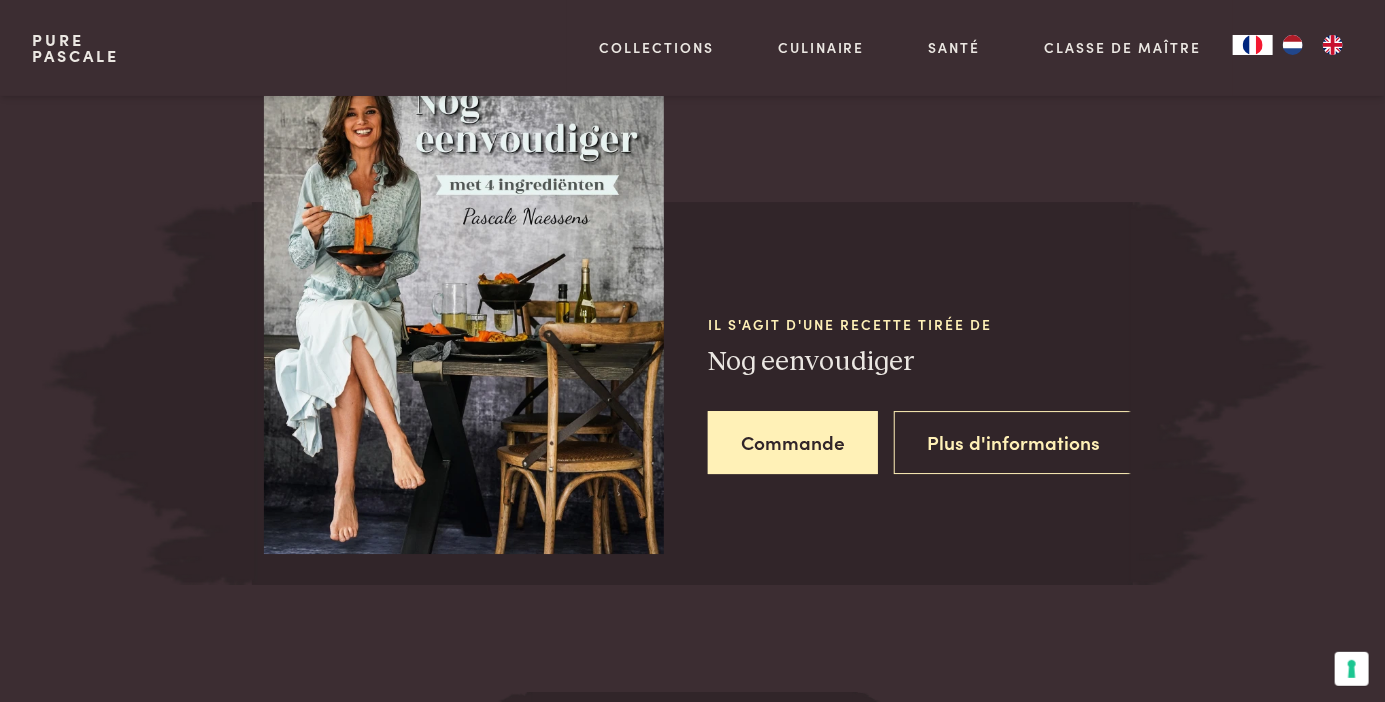 scroll, scrollTop: 2672, scrollLeft: 0, axis: vertical 